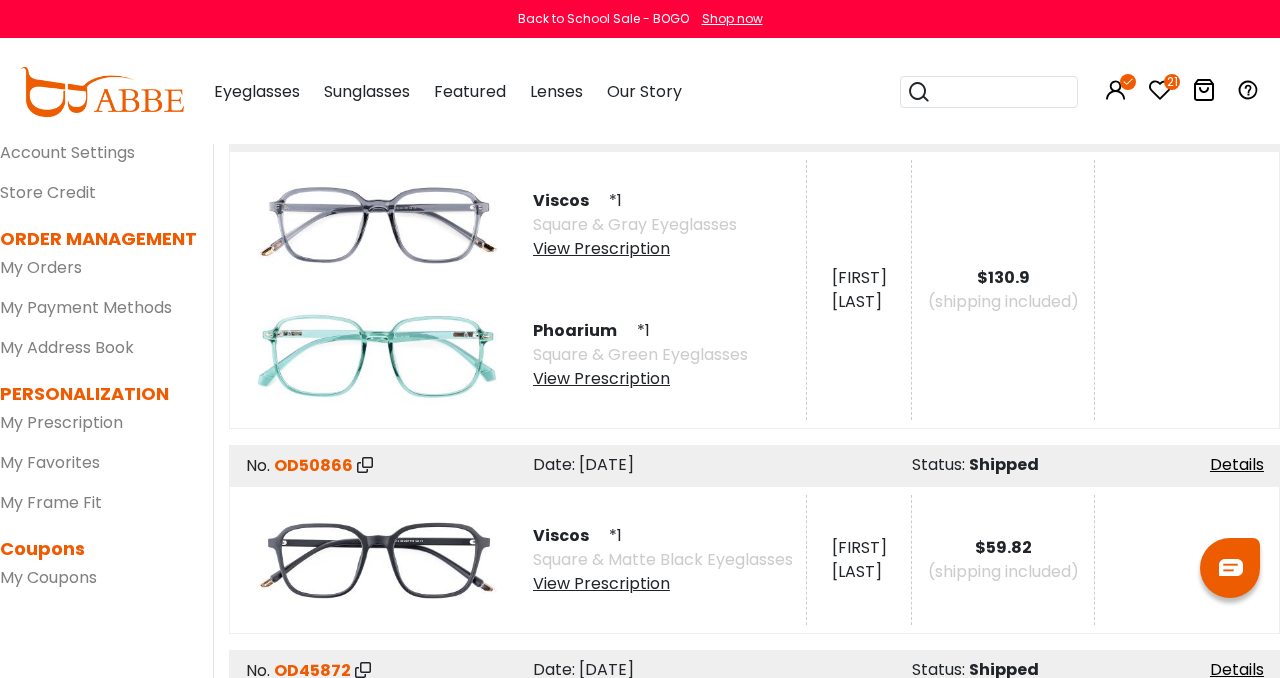 scroll, scrollTop: 0, scrollLeft: 0, axis: both 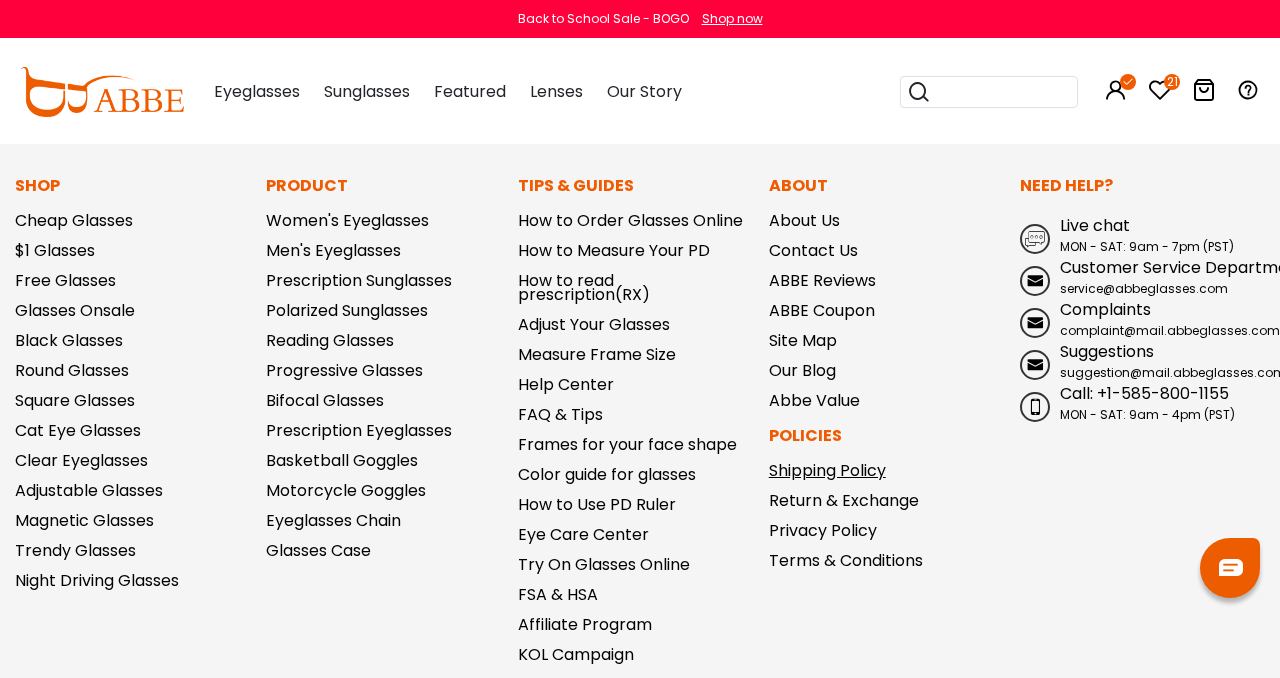 click on "Shipping Policy" at bounding box center (827, 470) 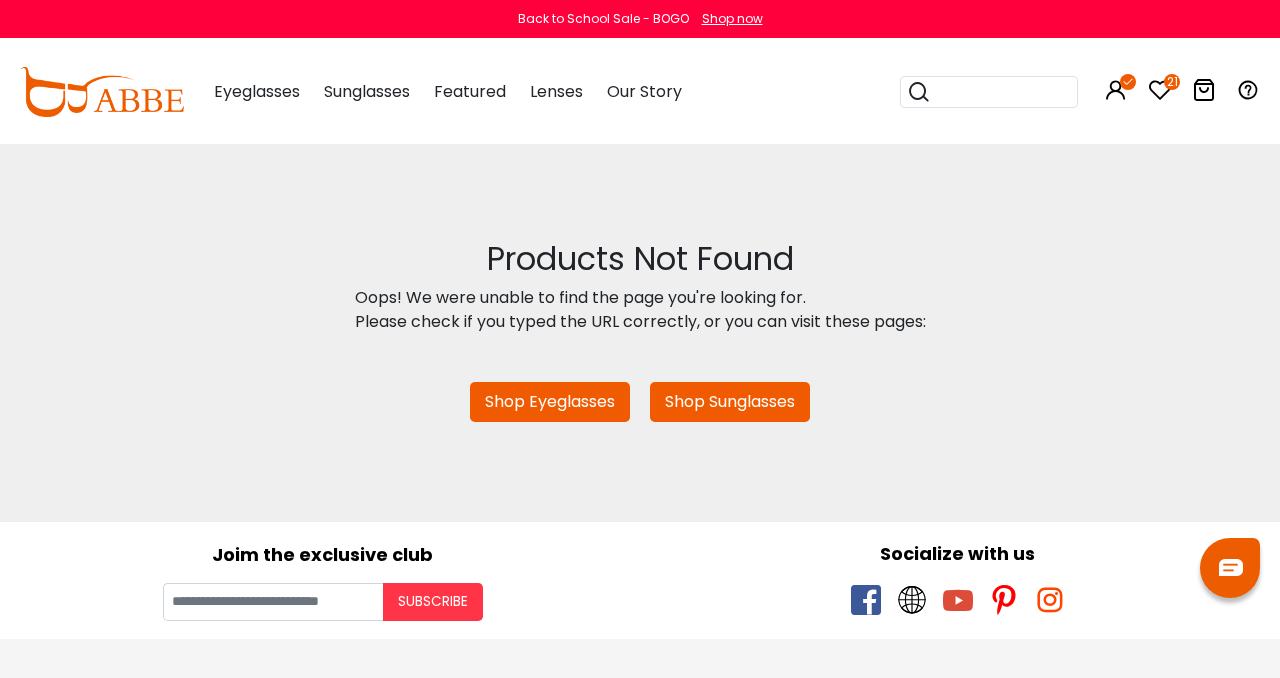 scroll, scrollTop: 12, scrollLeft: 0, axis: vertical 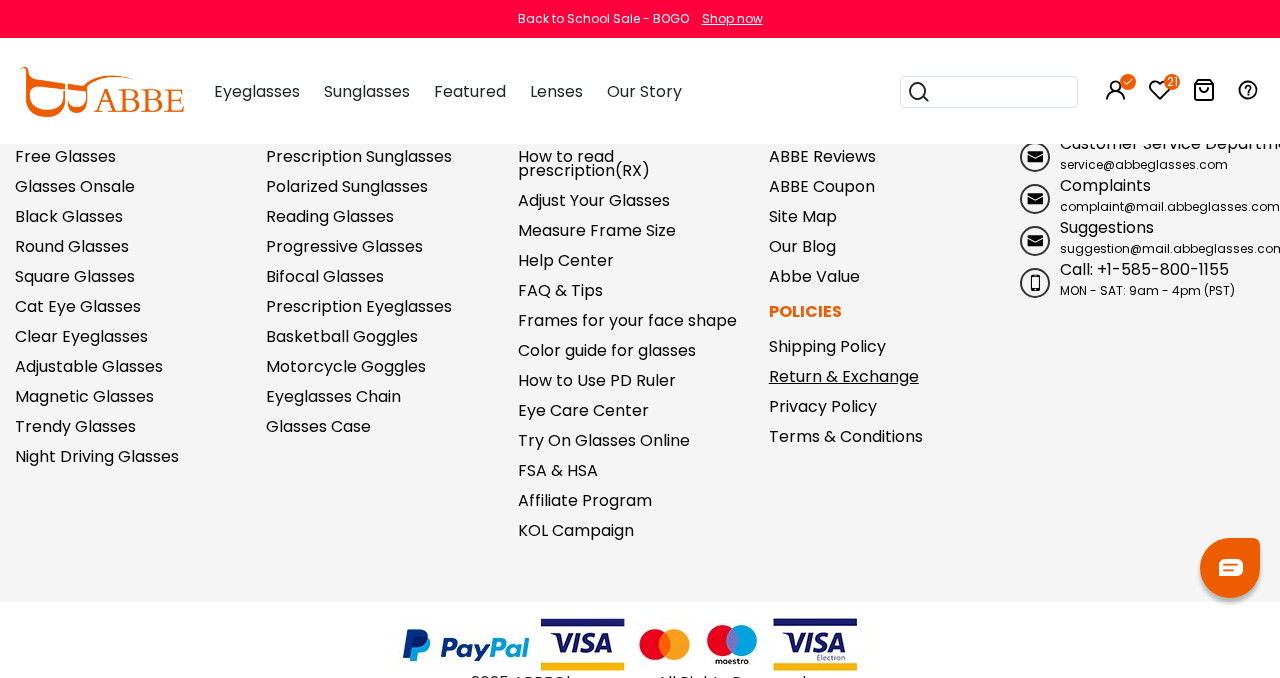 click on "Return & Exchange" at bounding box center [844, 376] 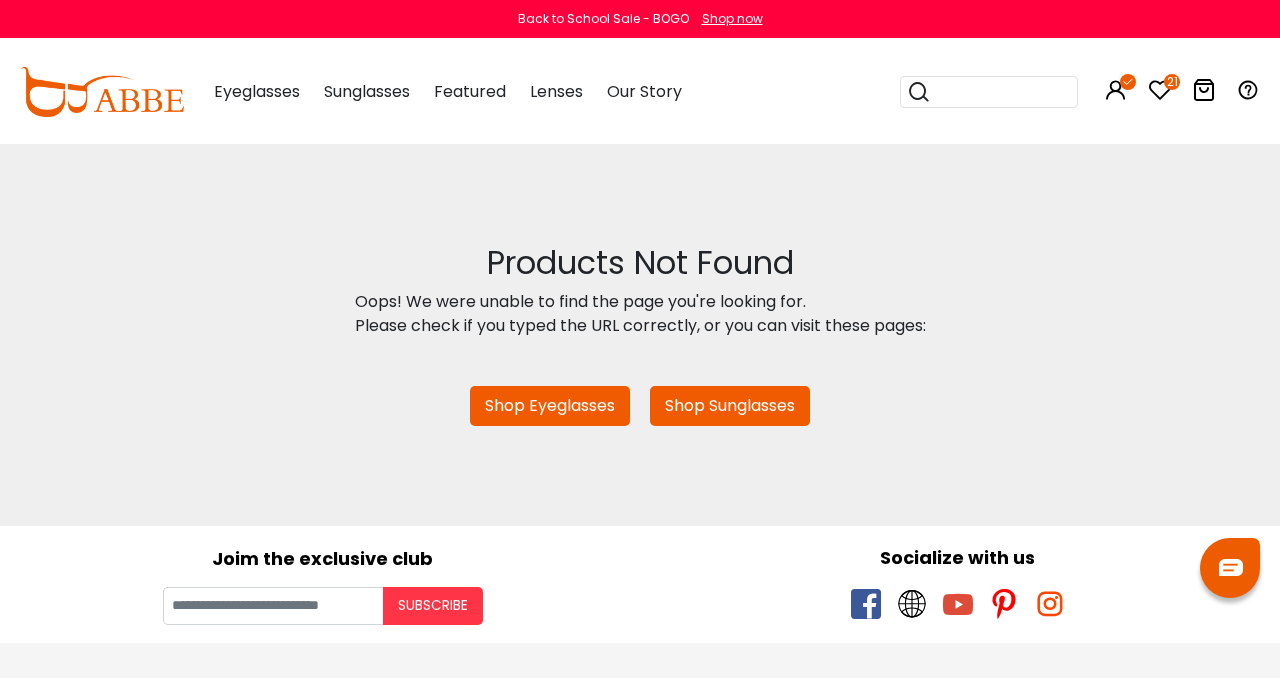 scroll, scrollTop: 0, scrollLeft: 0, axis: both 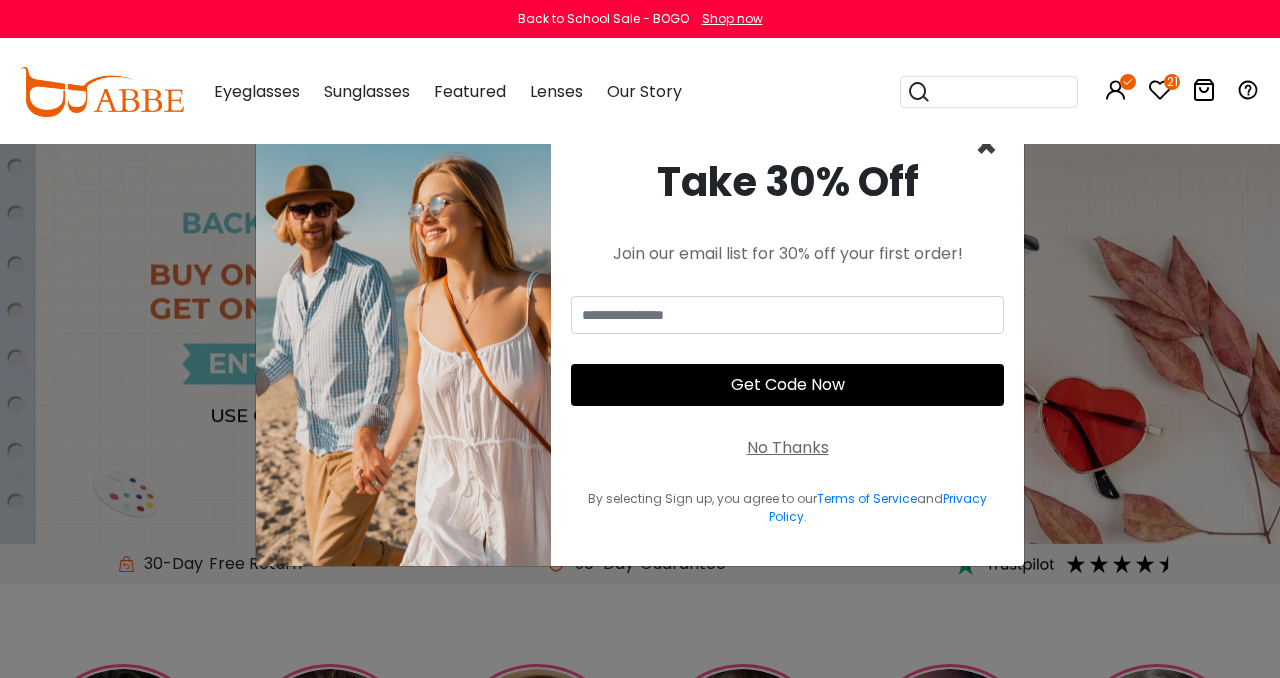 click on "×" at bounding box center (986, 145) 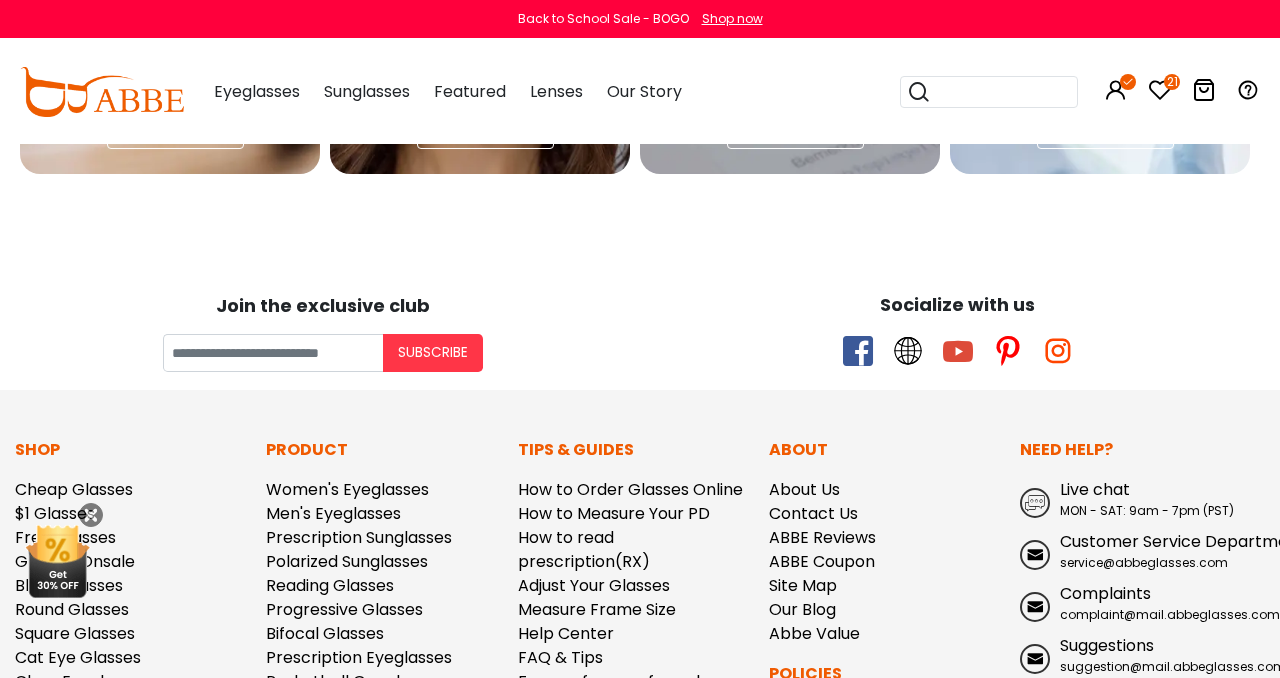 scroll, scrollTop: 5624, scrollLeft: 0, axis: vertical 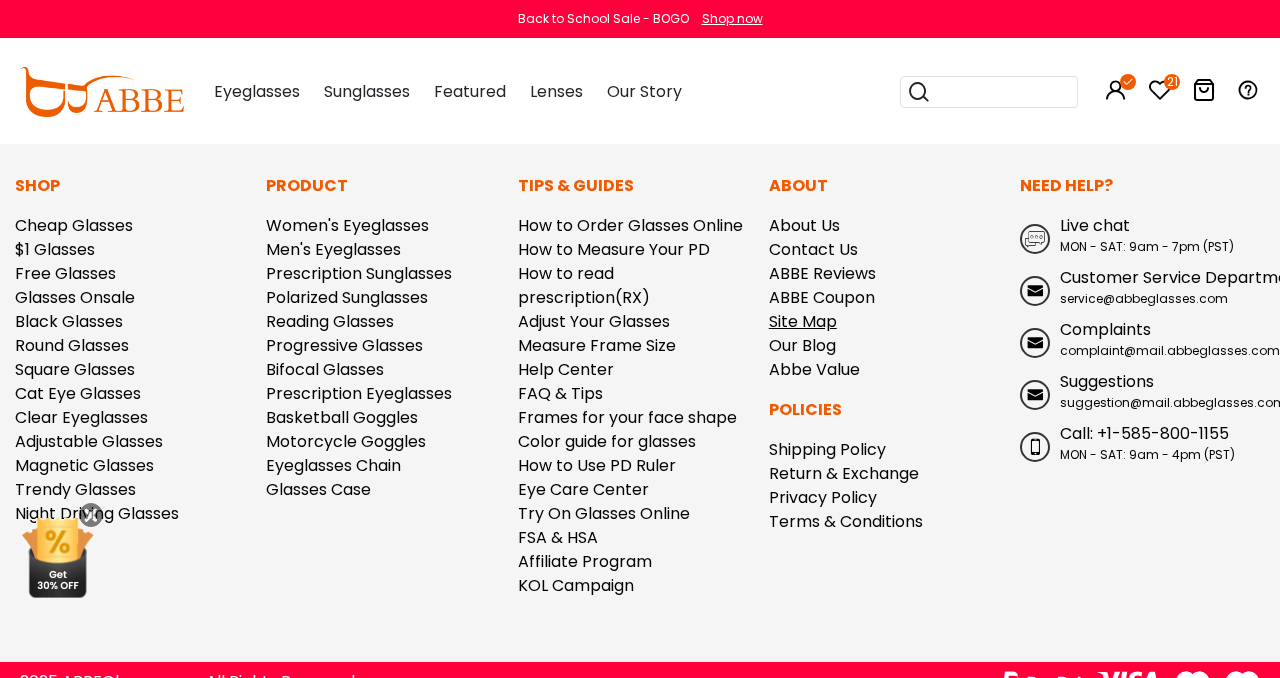 click on "Site Map" at bounding box center (803, 321) 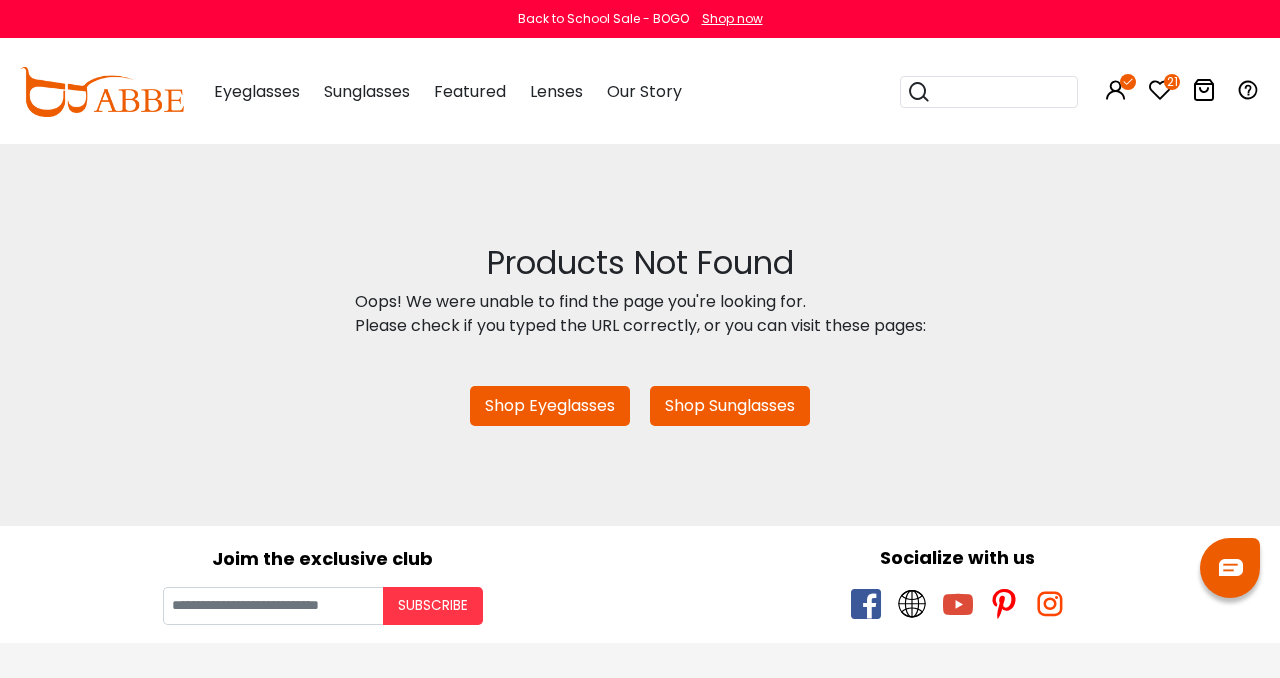 scroll, scrollTop: 0, scrollLeft: 0, axis: both 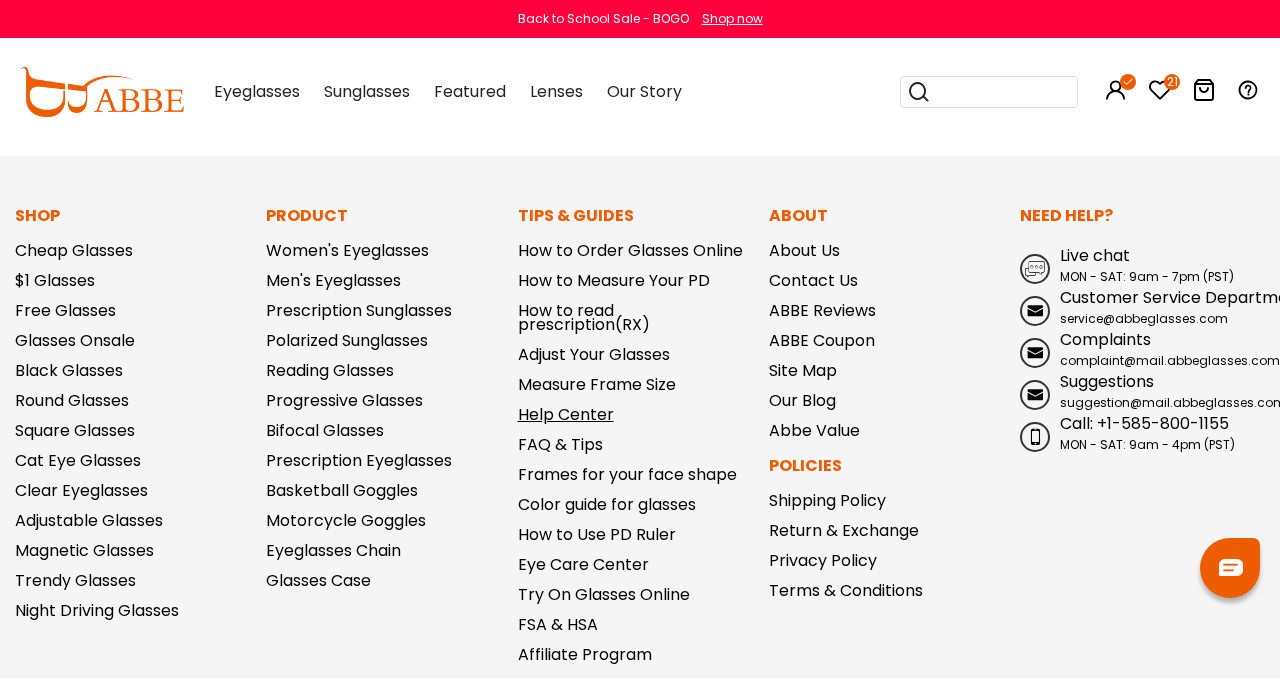 click on "Help Center" at bounding box center (566, 414) 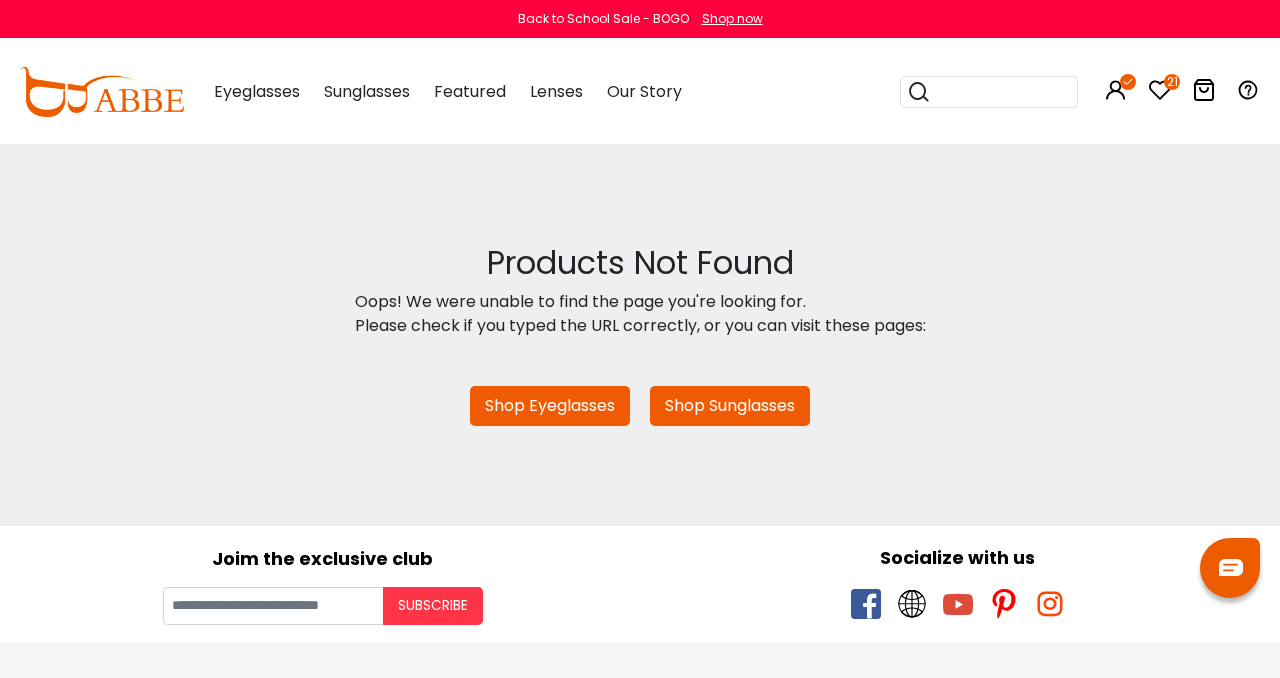 scroll, scrollTop: 0, scrollLeft: 0, axis: both 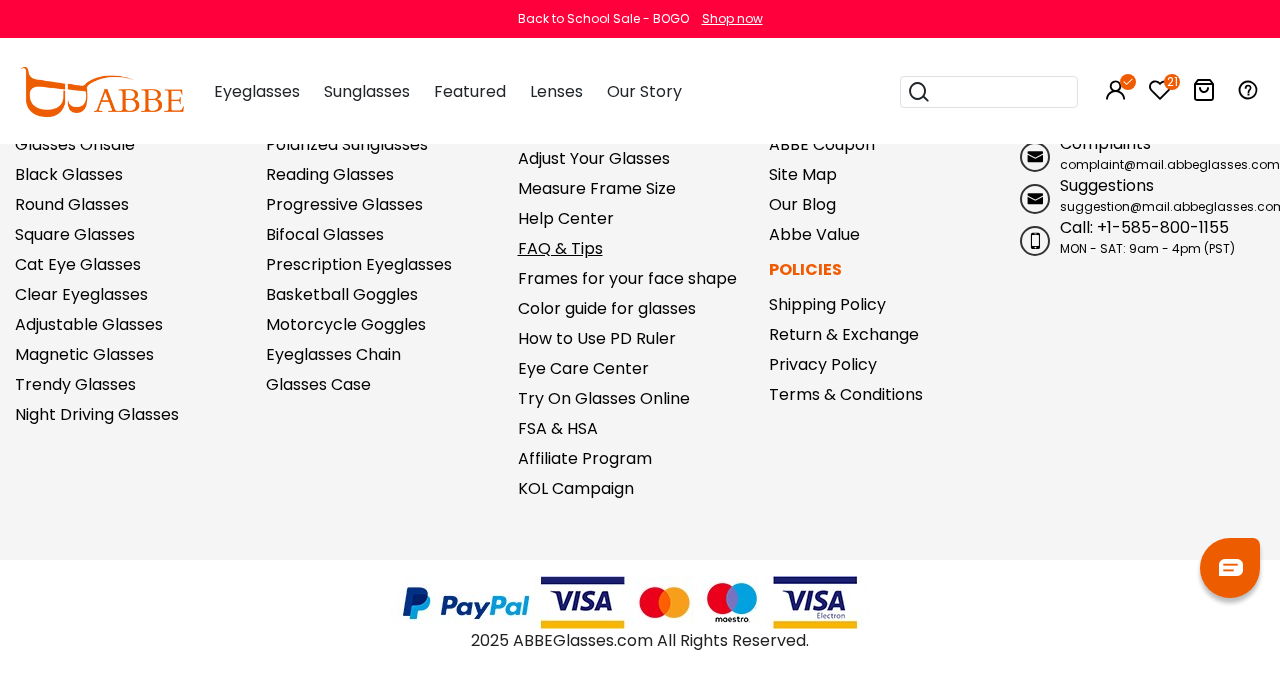 click on "FAQ & Tips" at bounding box center [560, 248] 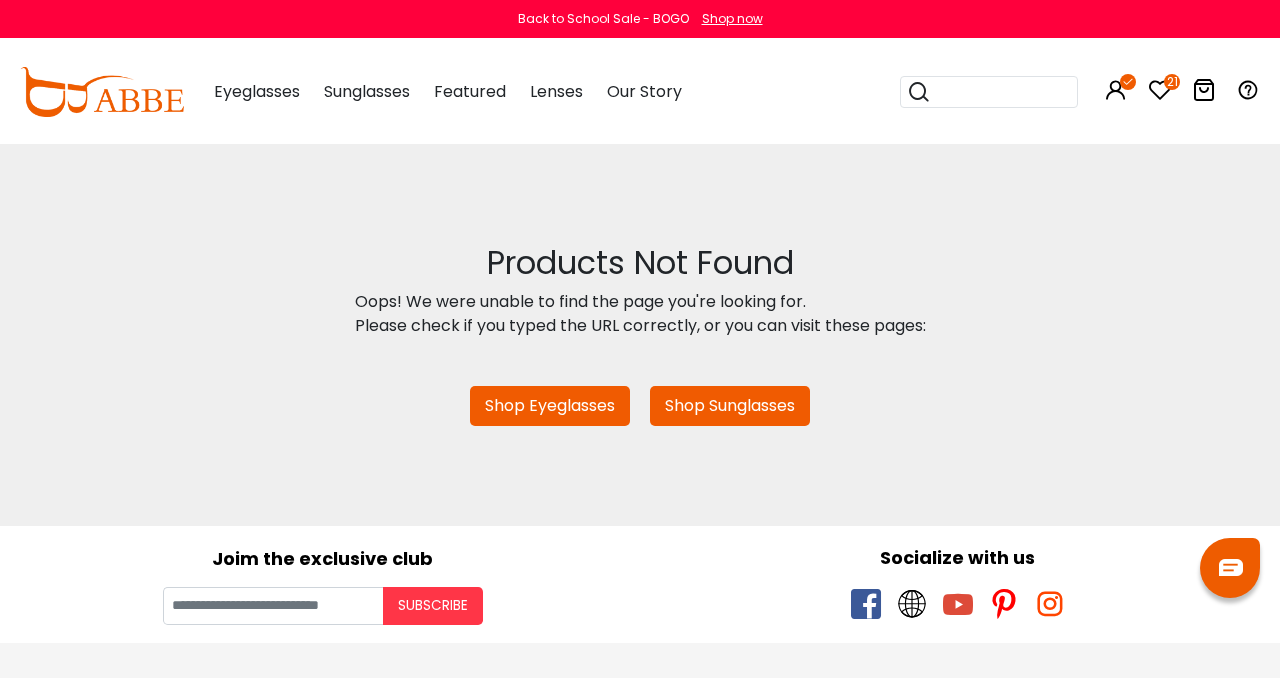 scroll, scrollTop: 0, scrollLeft: 0, axis: both 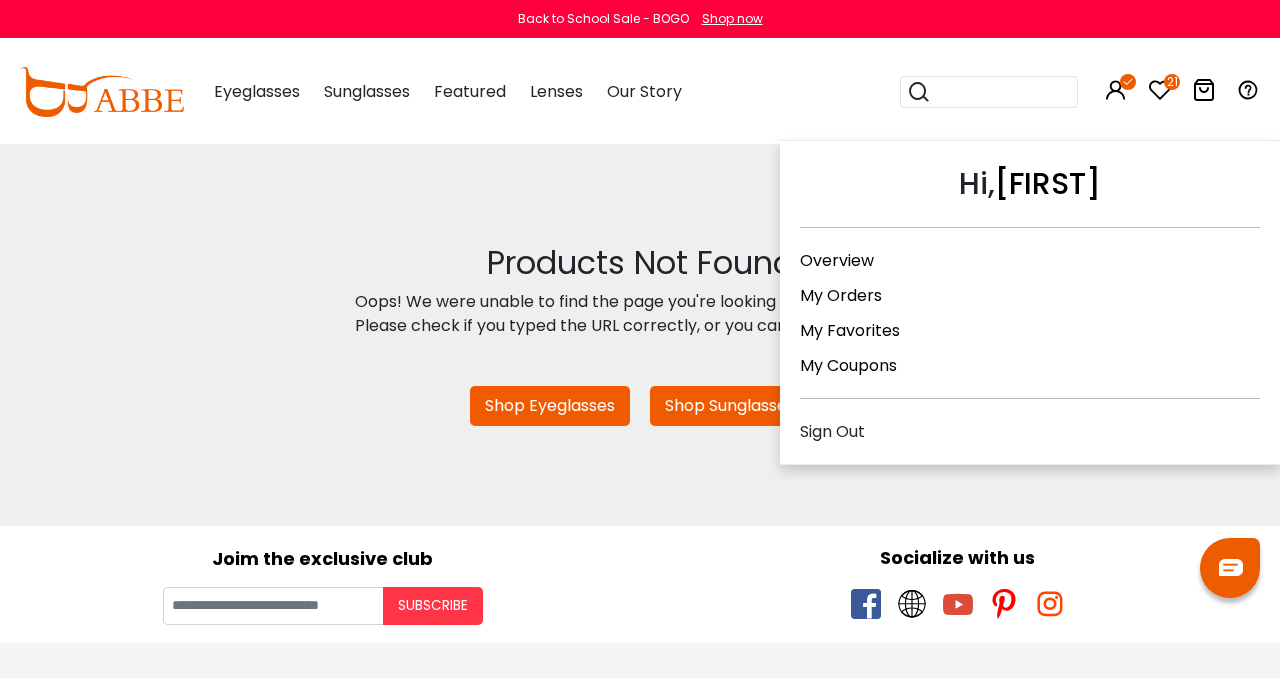 click on "My Orders" at bounding box center [841, 295] 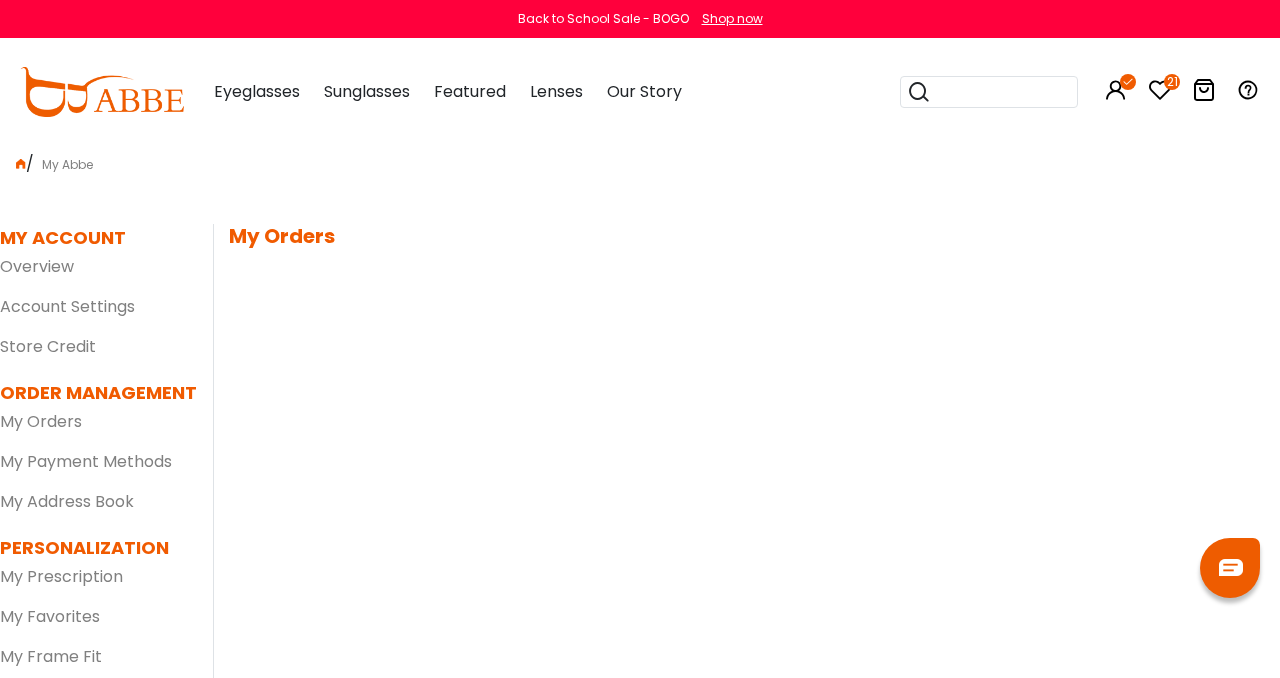 scroll, scrollTop: 0, scrollLeft: 0, axis: both 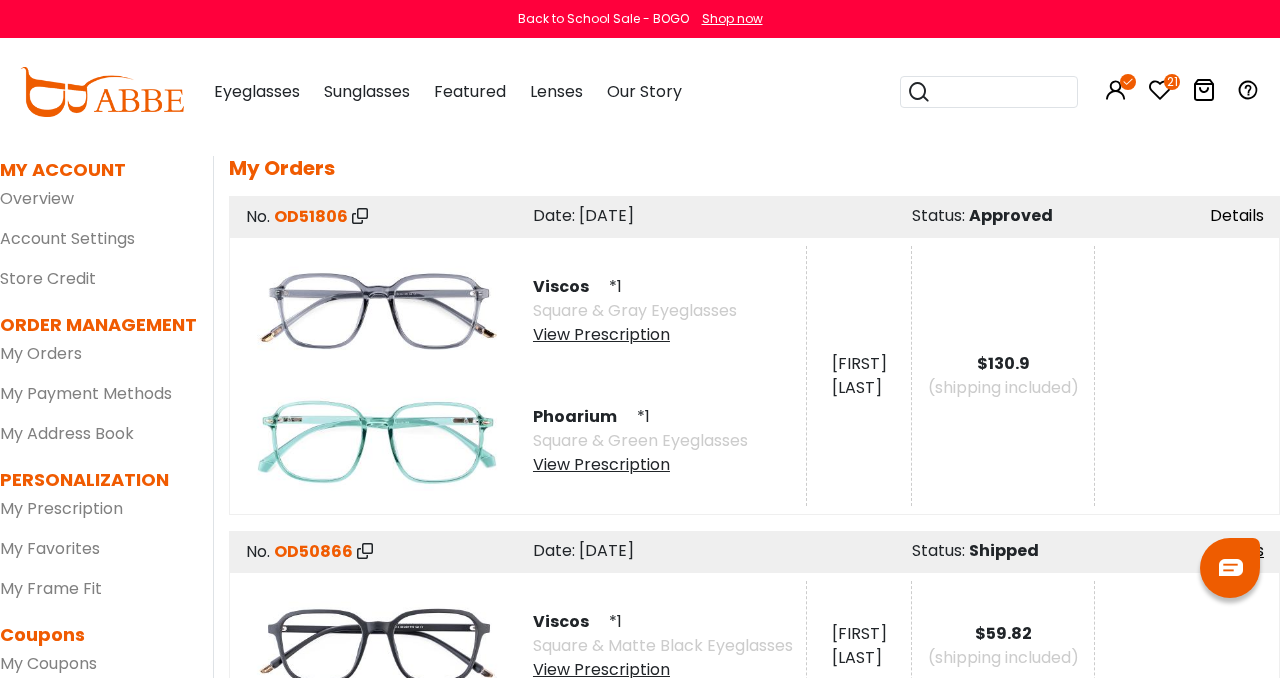 click on "Details" at bounding box center [1237, 215] 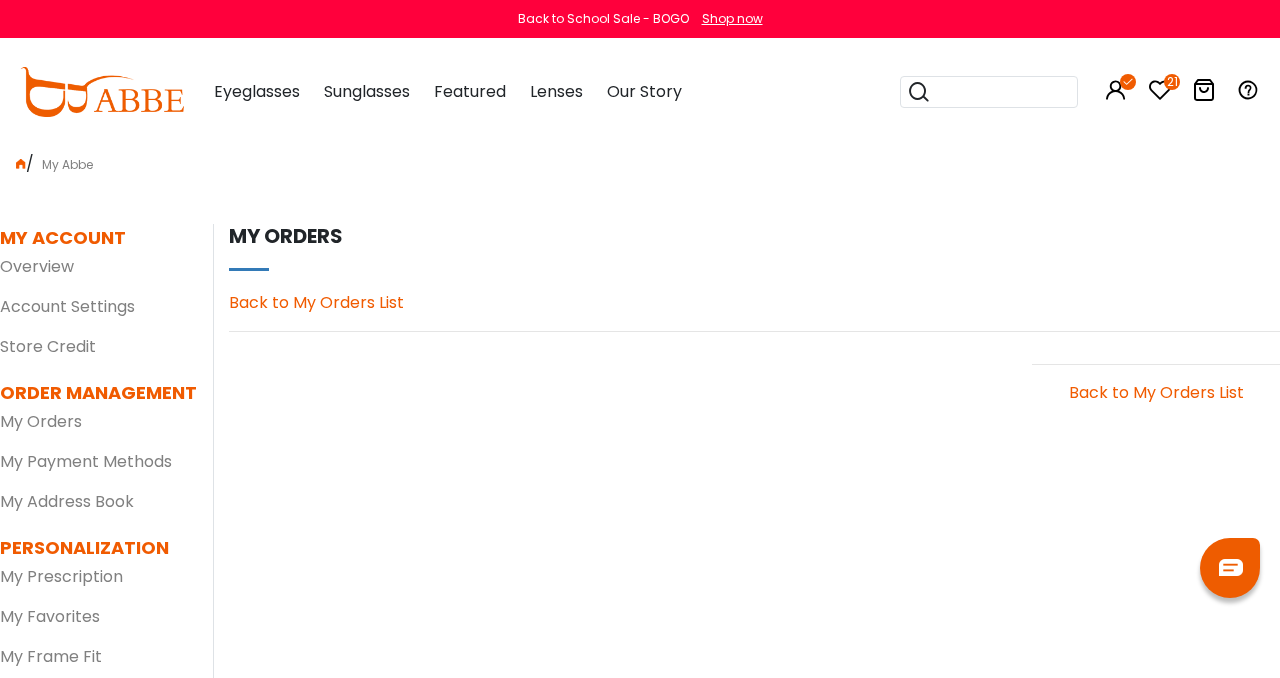 scroll, scrollTop: 0, scrollLeft: 0, axis: both 